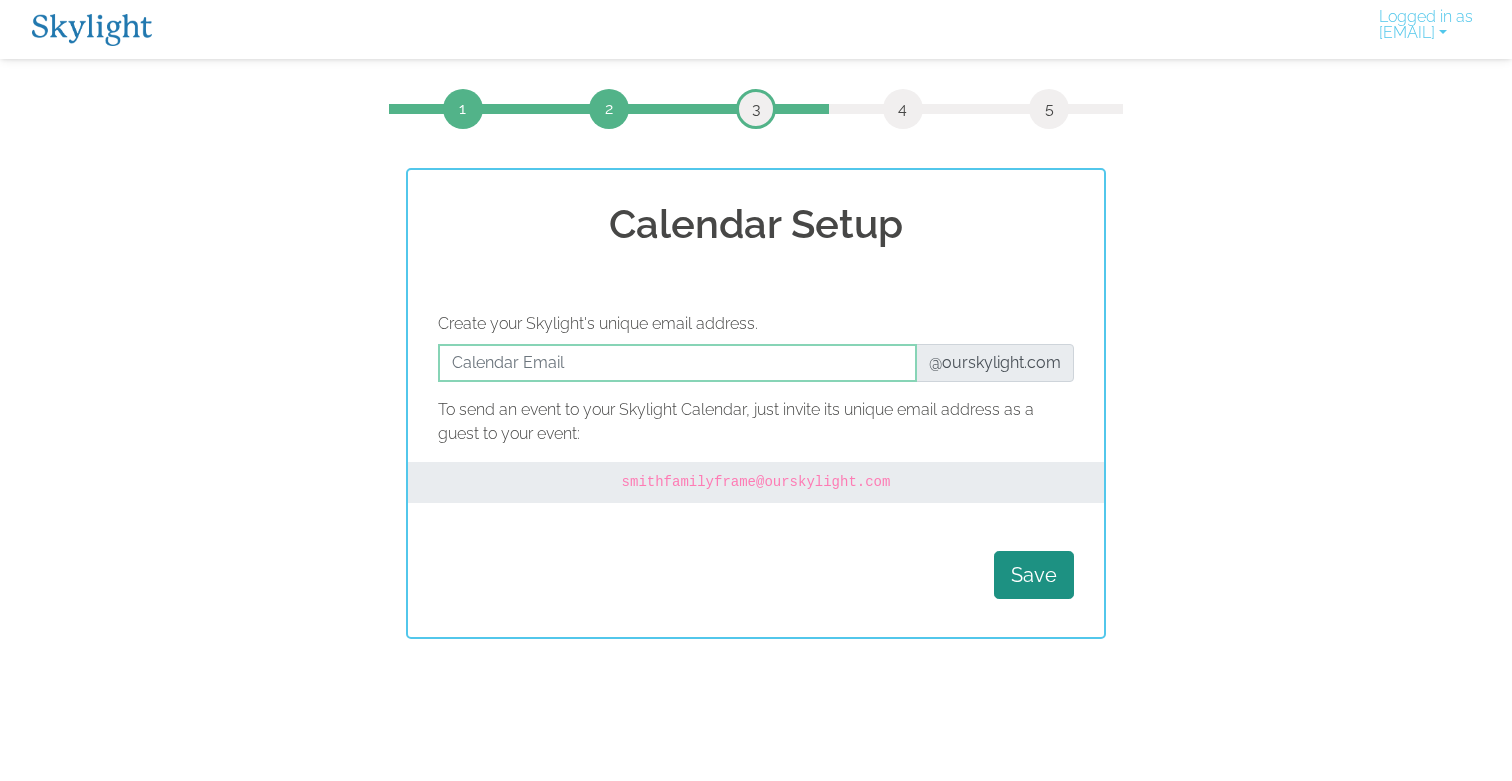scroll, scrollTop: 0, scrollLeft: 0, axis: both 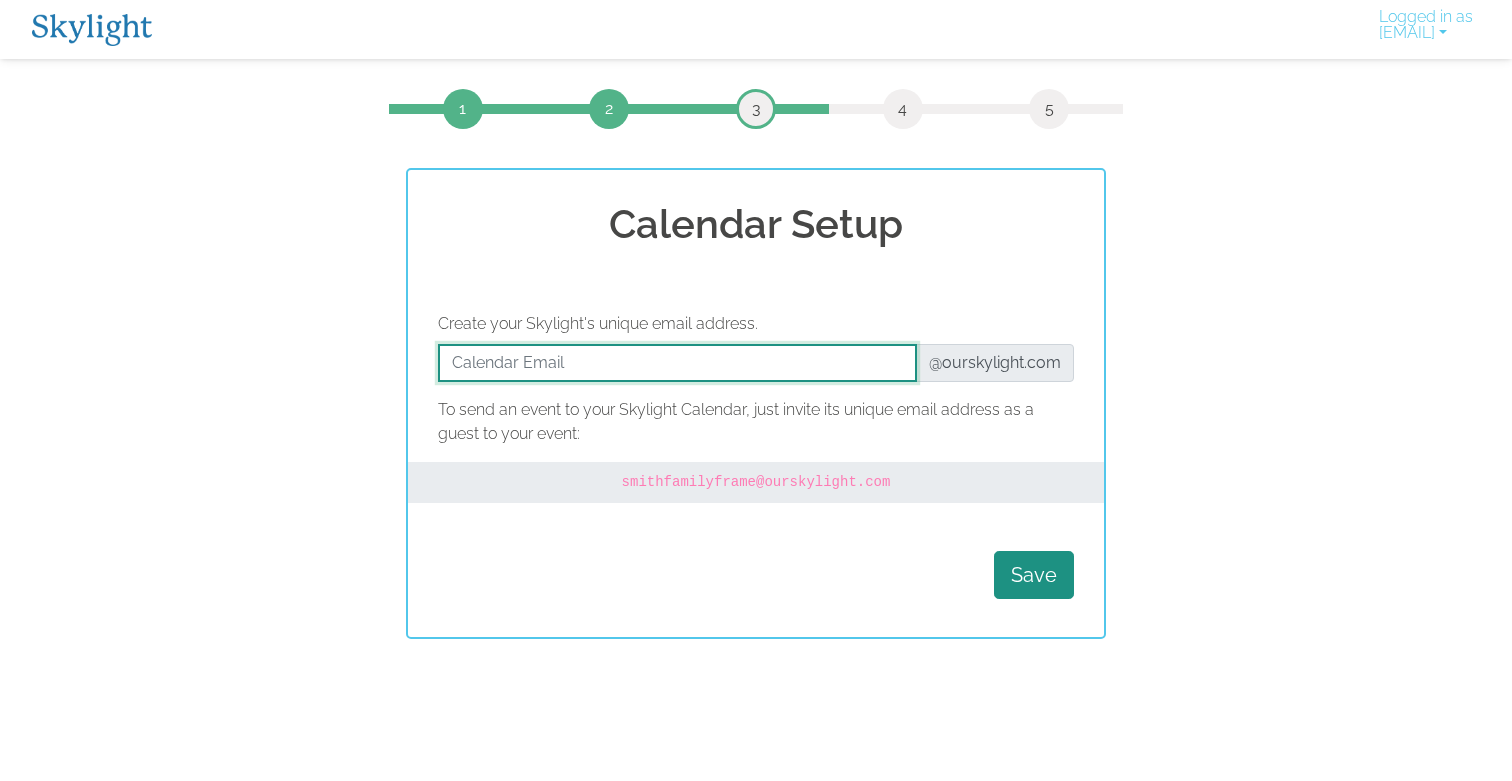 click at bounding box center (677, 363) 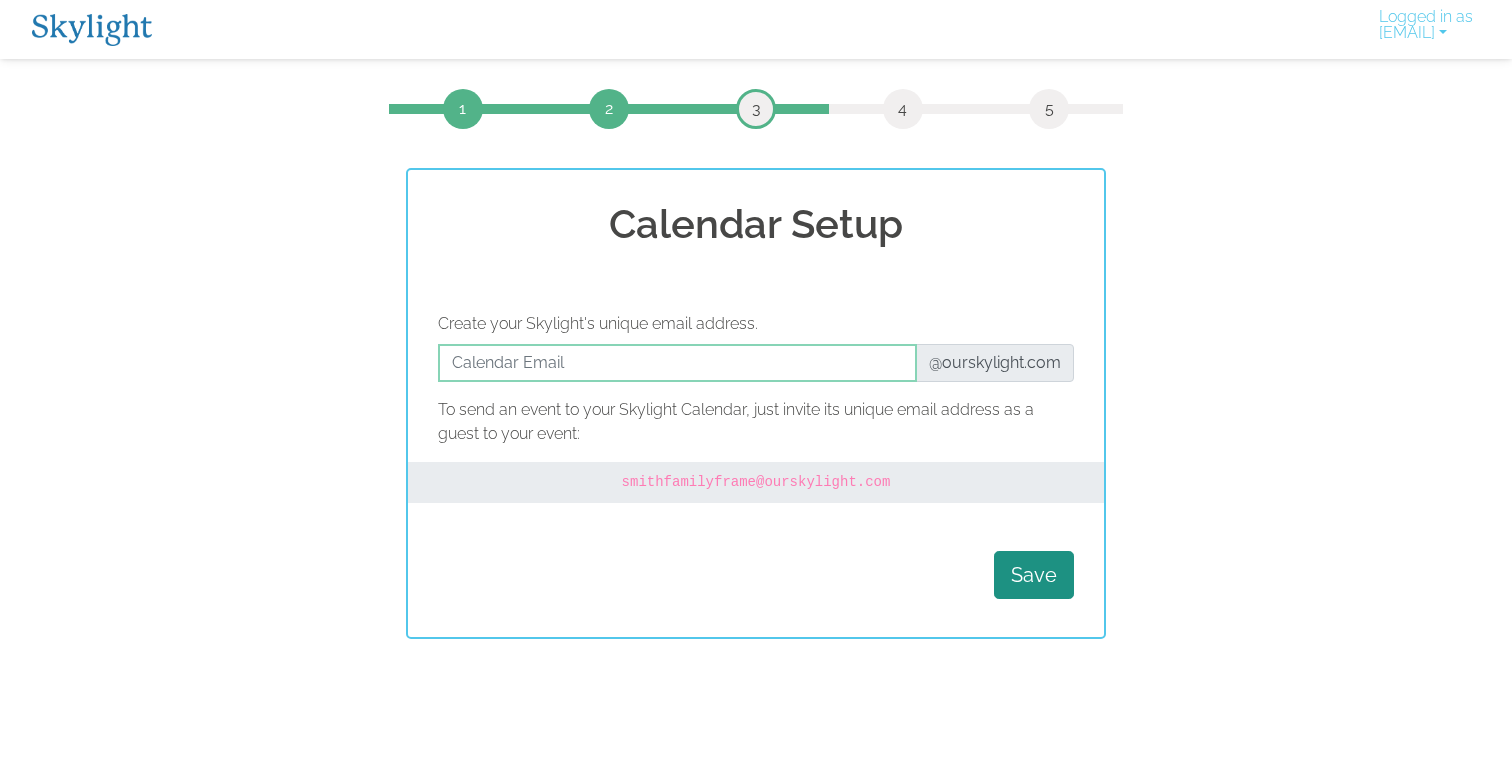 click on "1 2 3 4 5 Calendar Setup Create your Skylight's unique email address.   @ourskylight.com To send an event to your Skylight Calendar, just invite its unique email address as a guest to your event: smithfamilyframe @ourskylight.com Save" at bounding box center (756, 364) 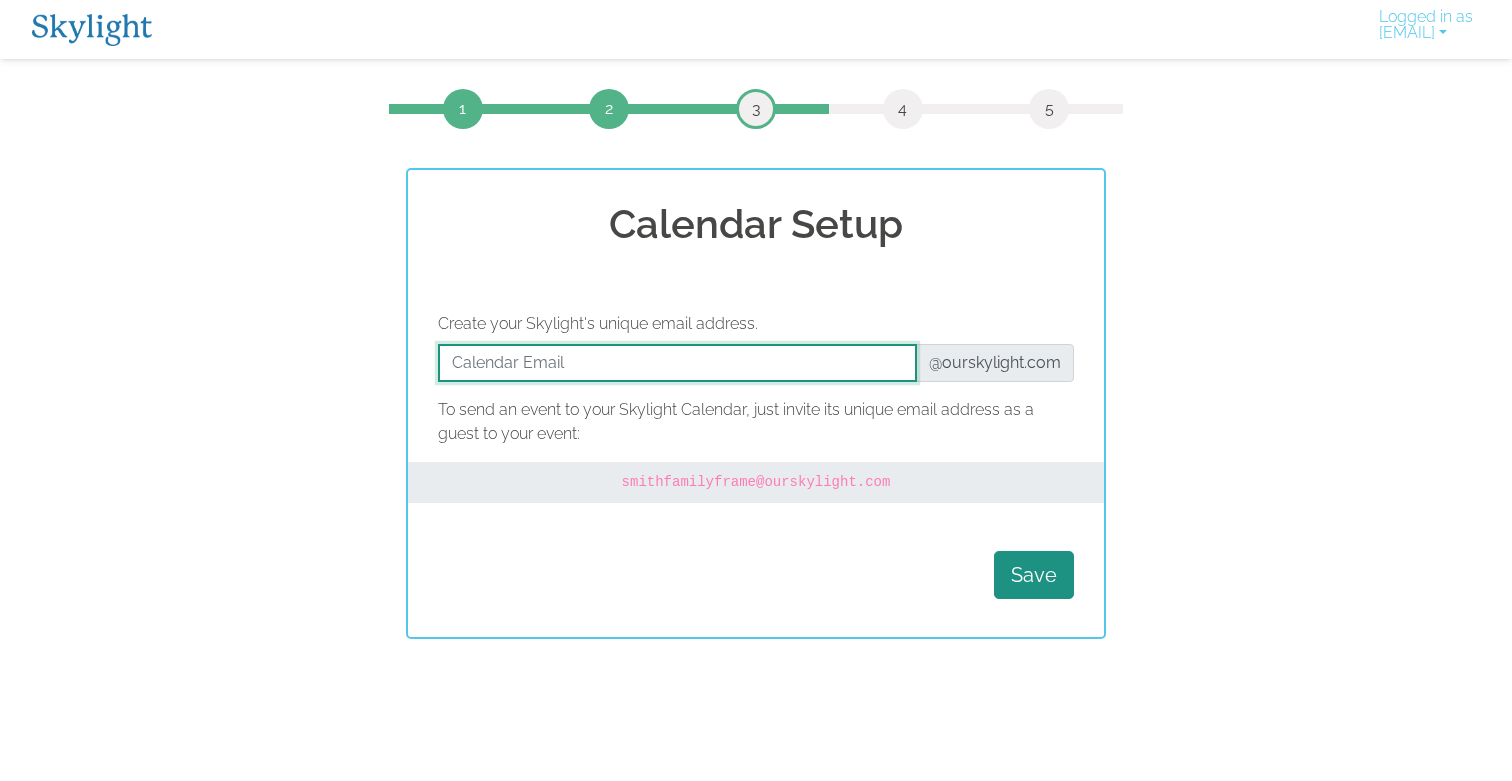 click at bounding box center [677, 363] 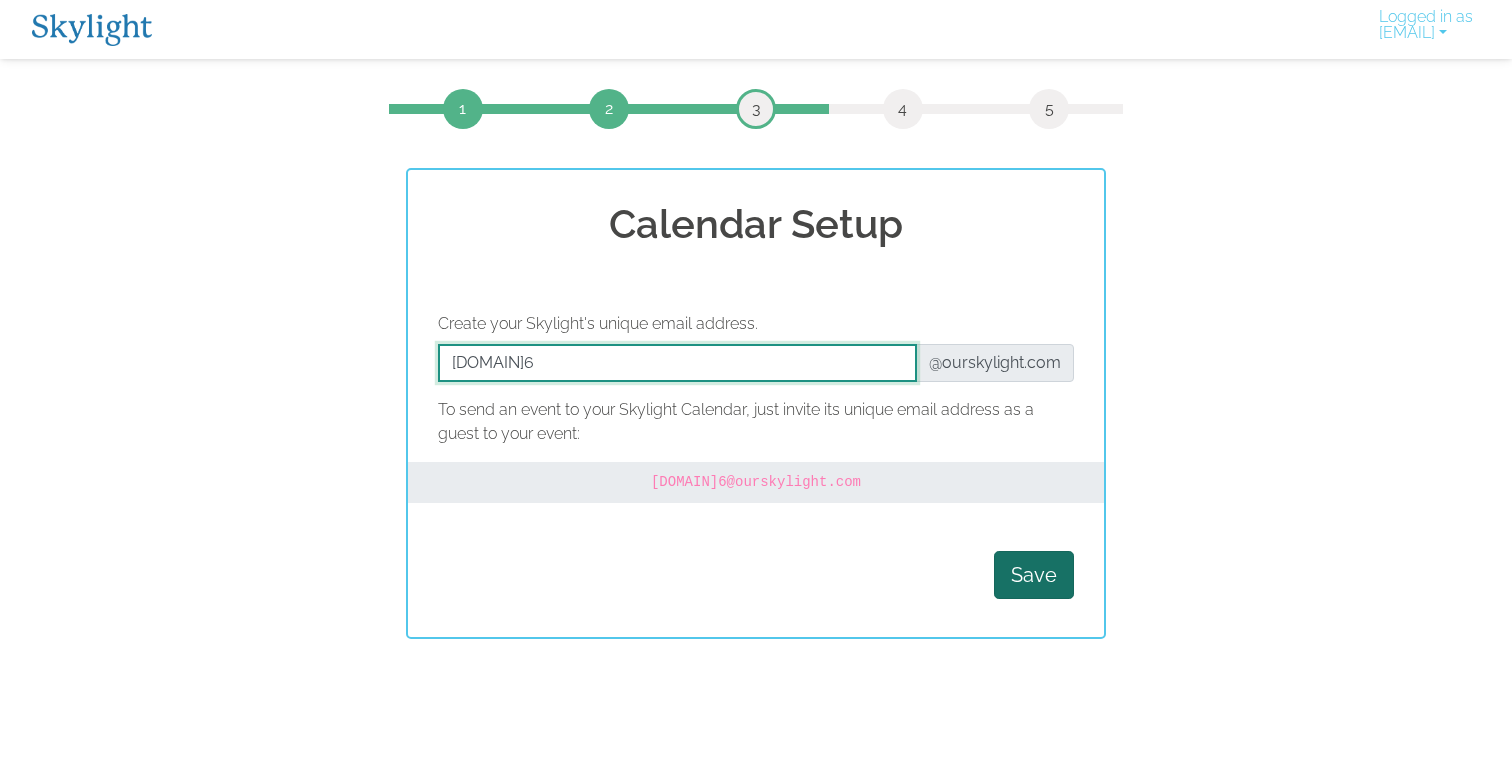 type on "WS6" 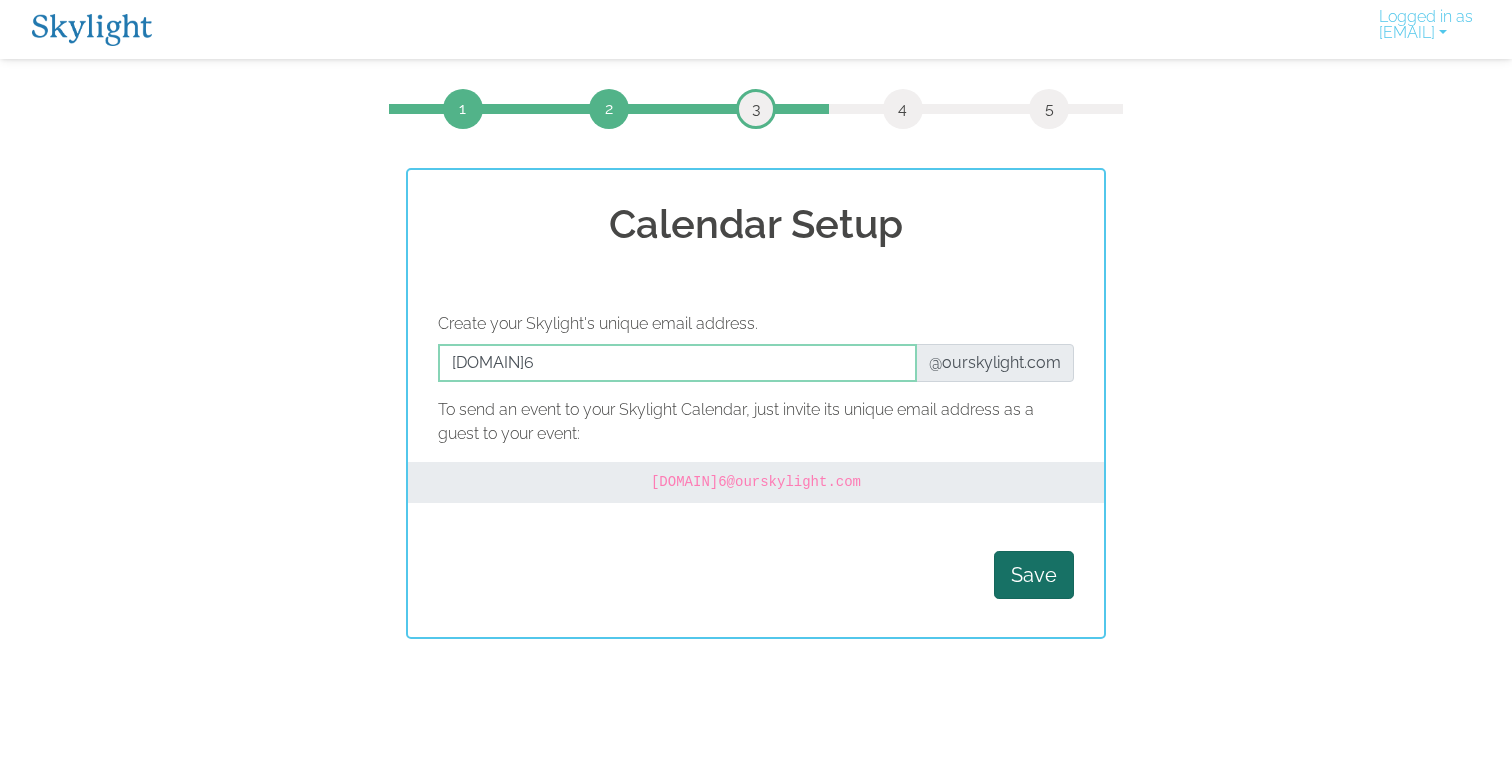 click on "Save" at bounding box center (1034, 575) 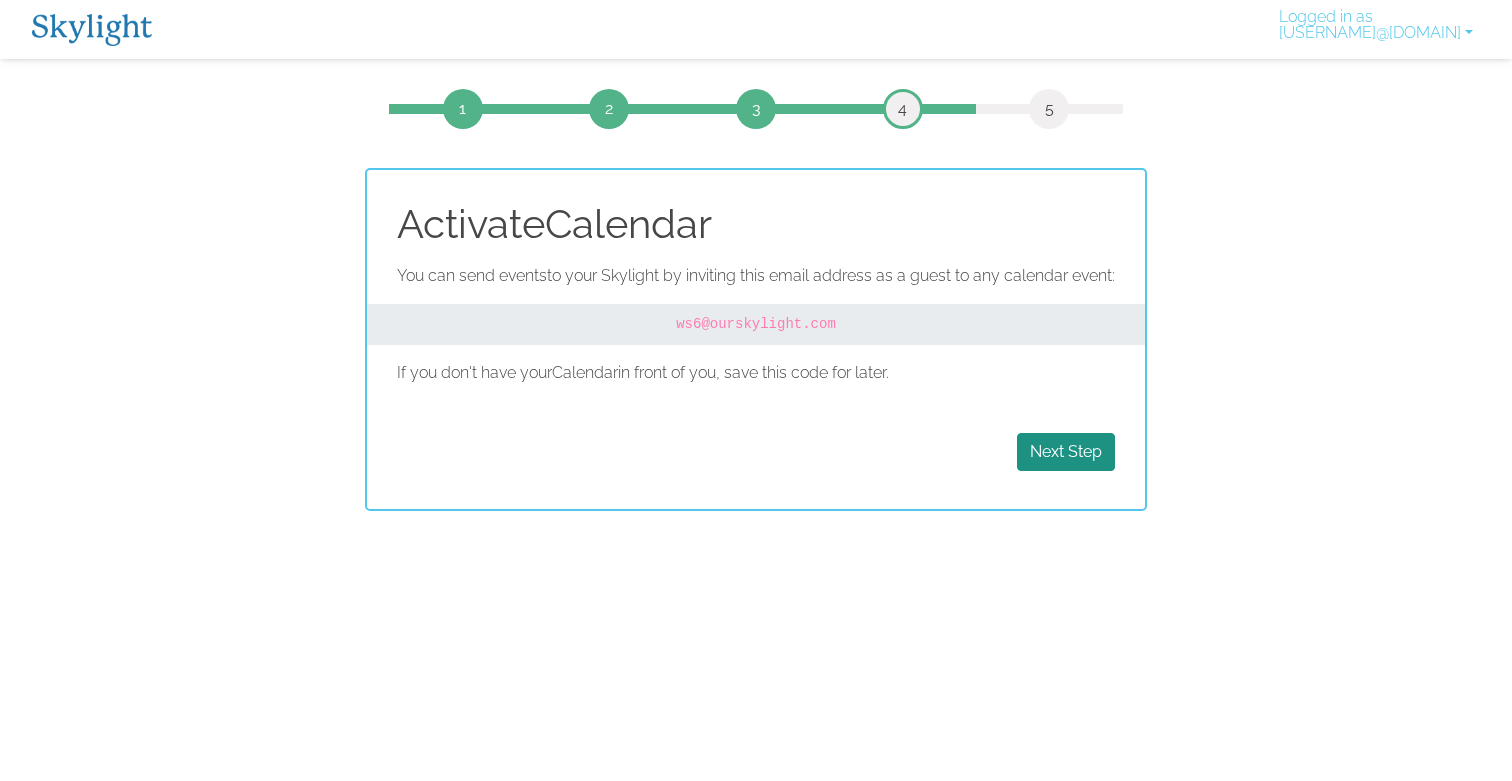 scroll, scrollTop: 0, scrollLeft: 0, axis: both 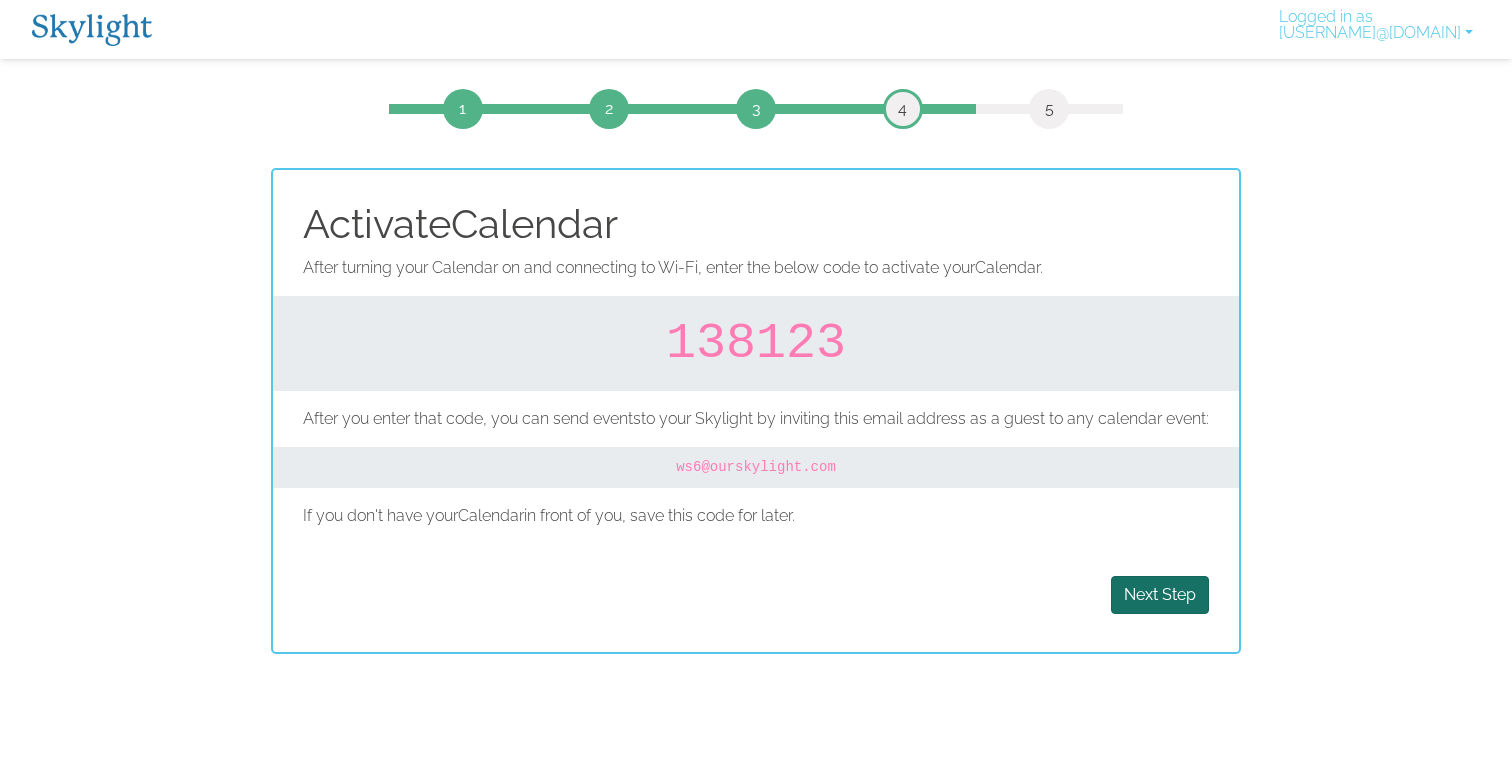 click on "Next Step" at bounding box center (1160, 595) 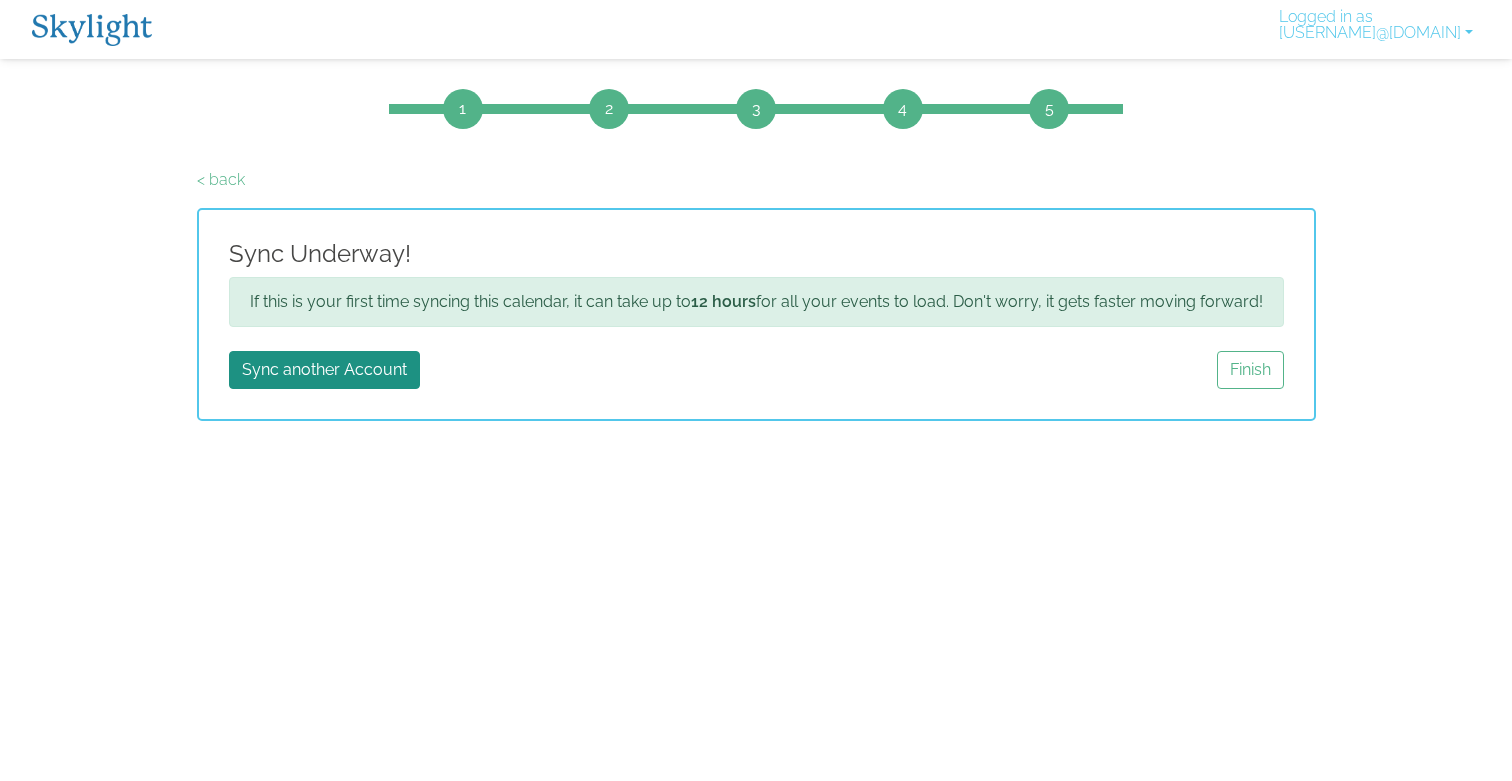 scroll, scrollTop: 0, scrollLeft: 0, axis: both 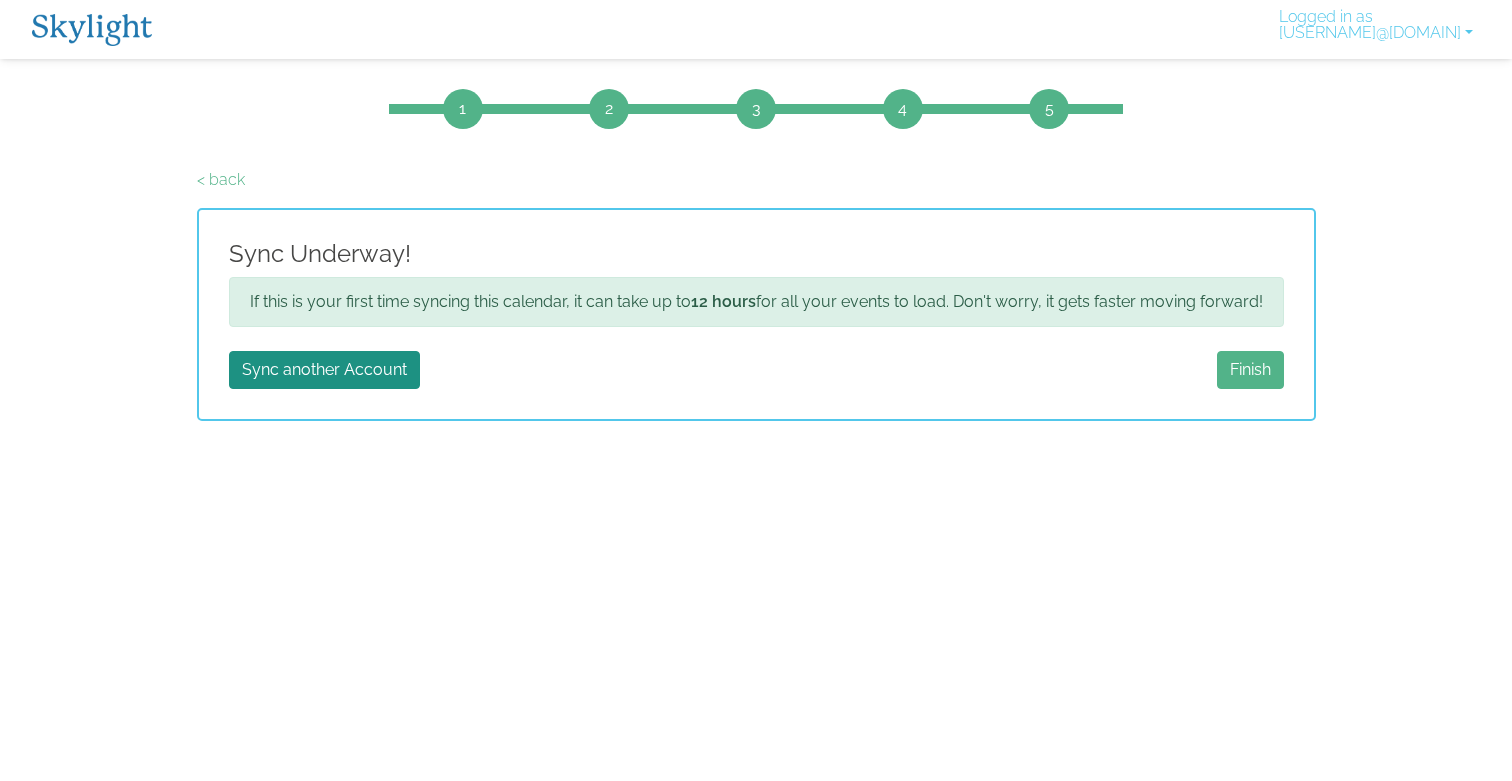 click on "Finish" at bounding box center [1250, 370] 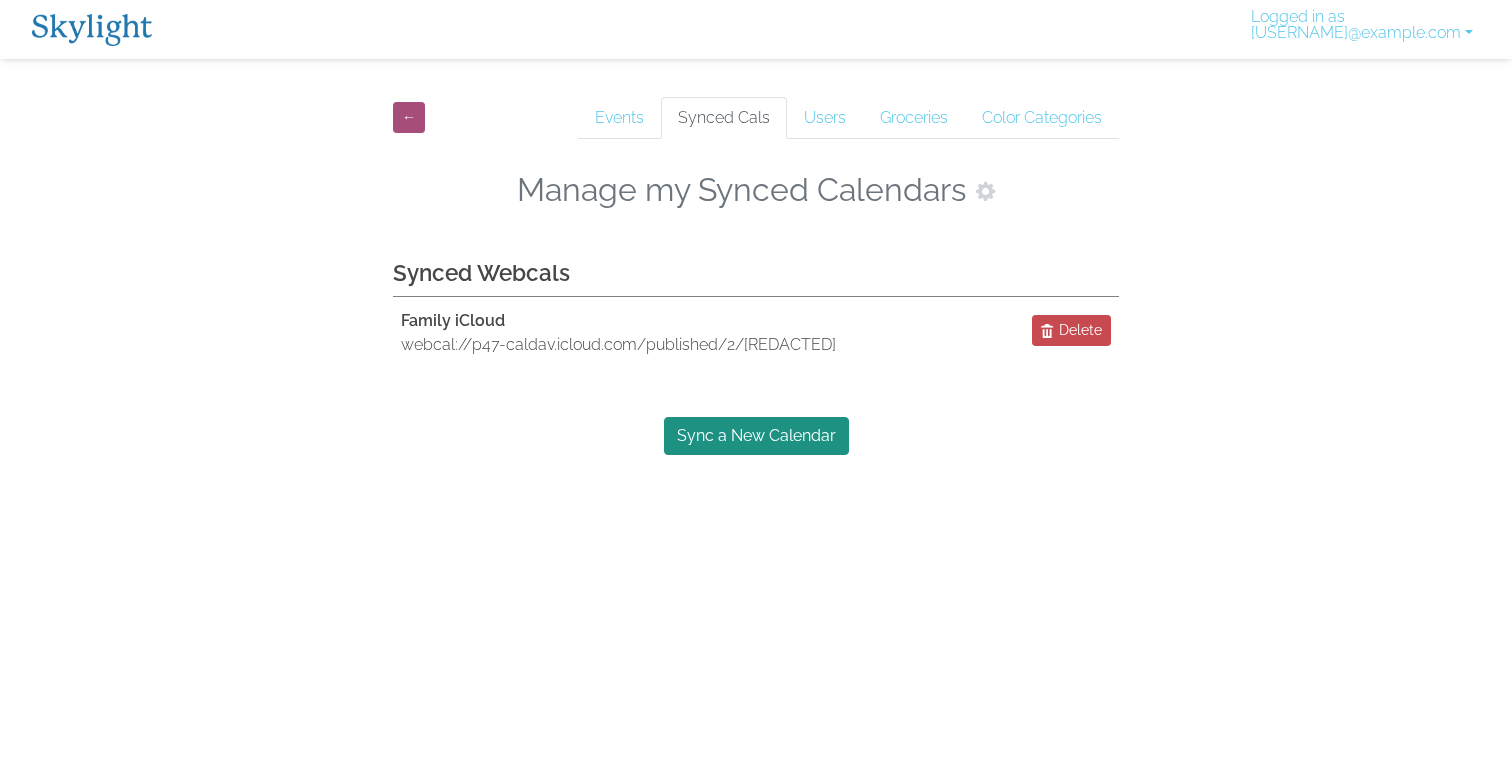 scroll, scrollTop: 0, scrollLeft: 0, axis: both 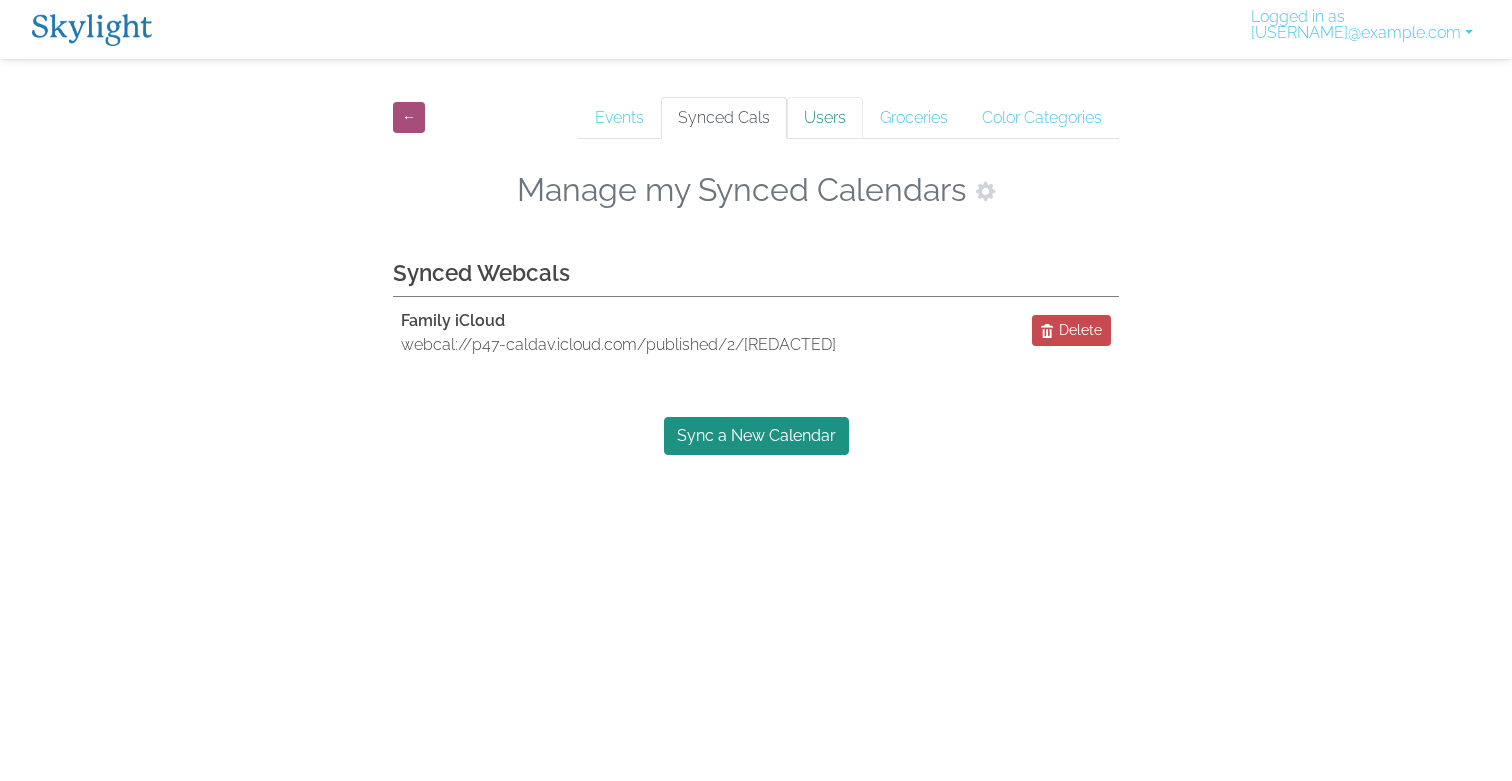 click on "Users" at bounding box center [825, 118] 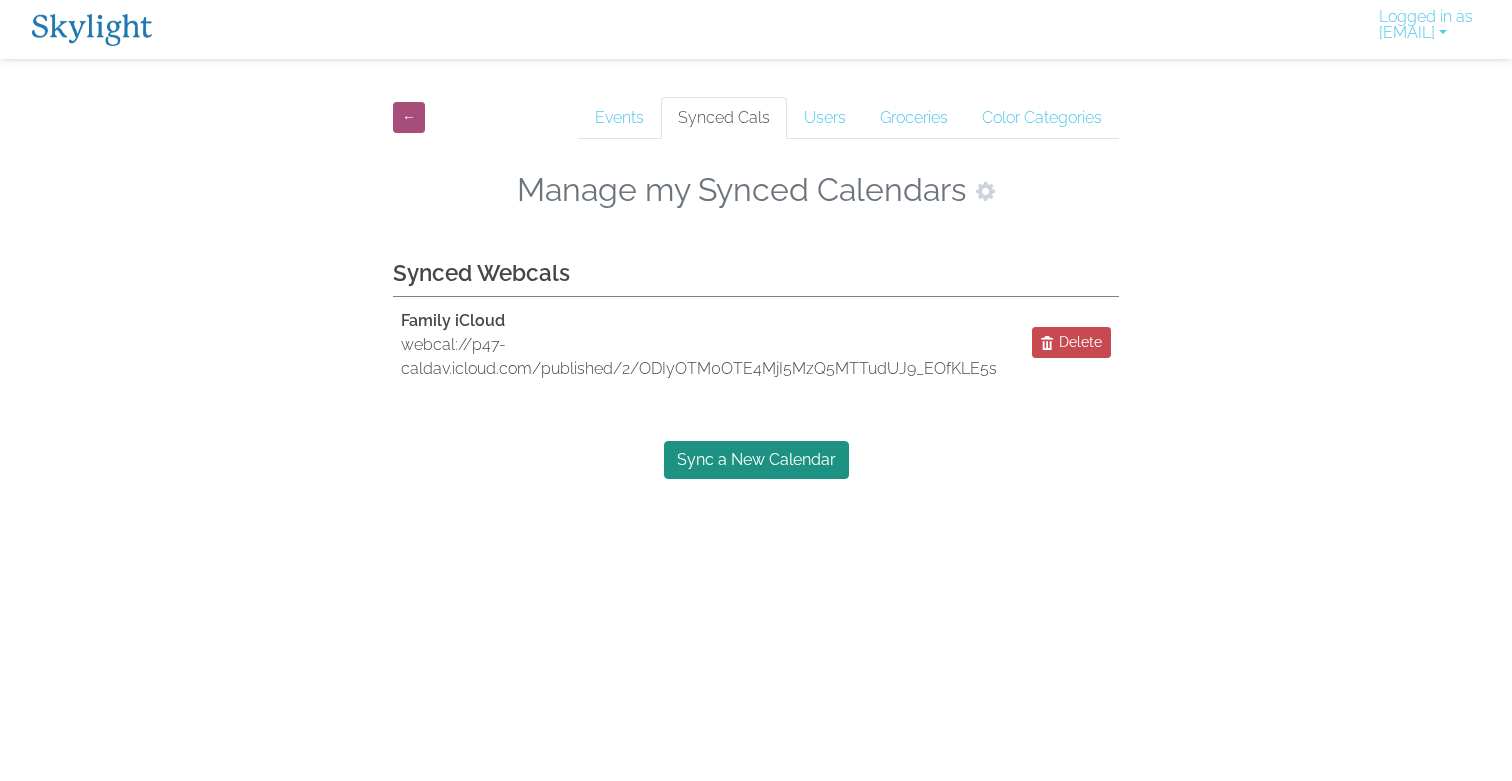 scroll, scrollTop: 0, scrollLeft: 0, axis: both 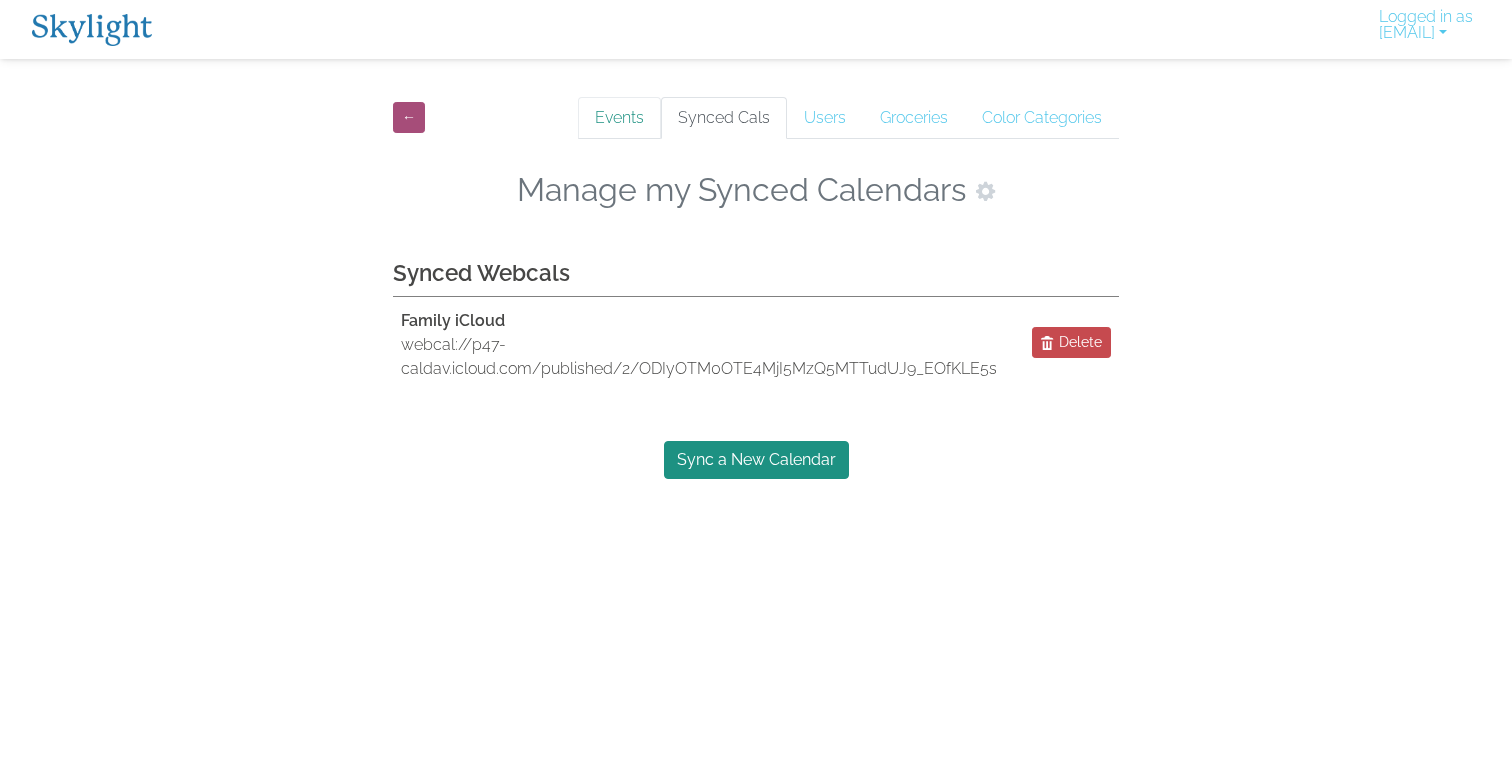 click on "Events" at bounding box center [619, 118] 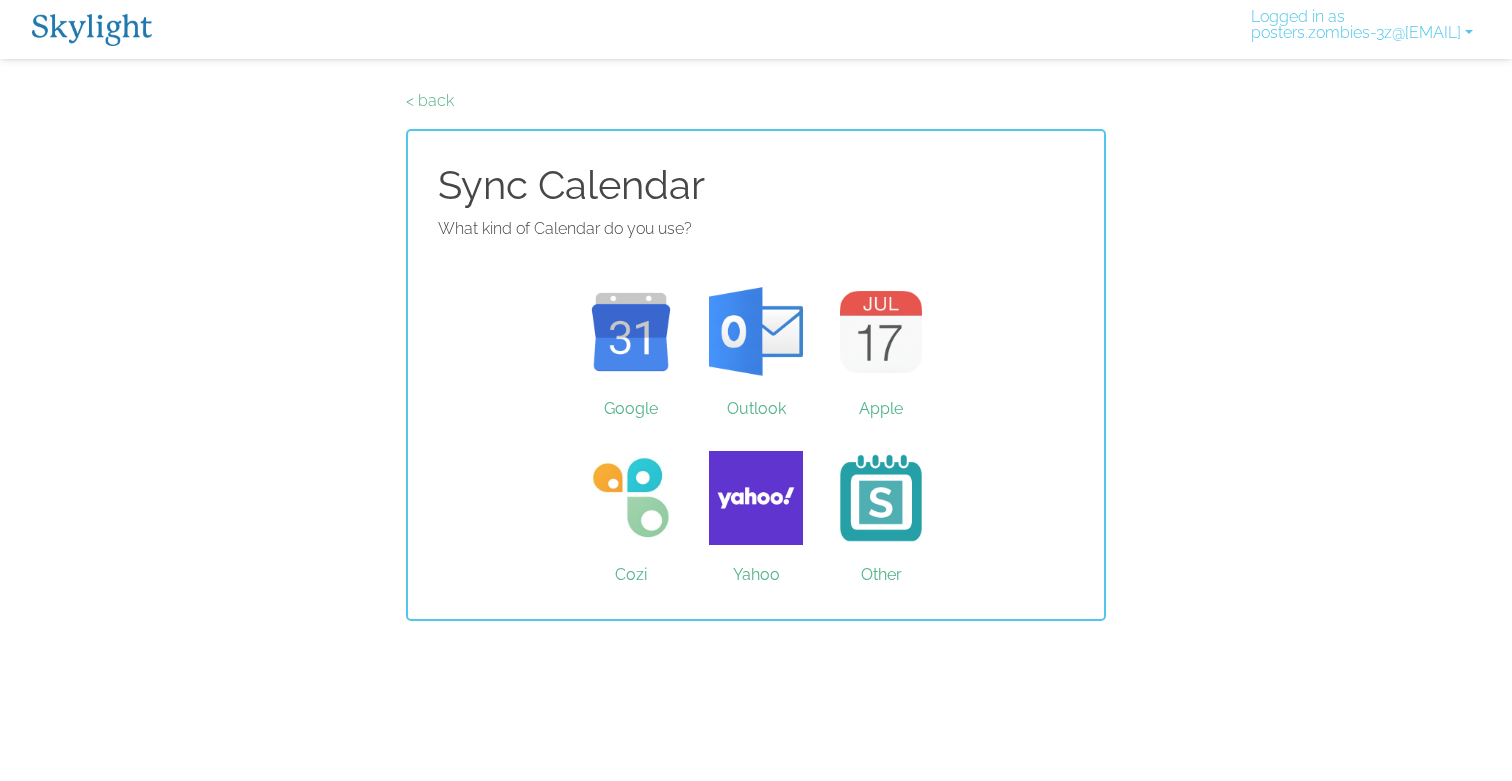 scroll, scrollTop: 0, scrollLeft: 0, axis: both 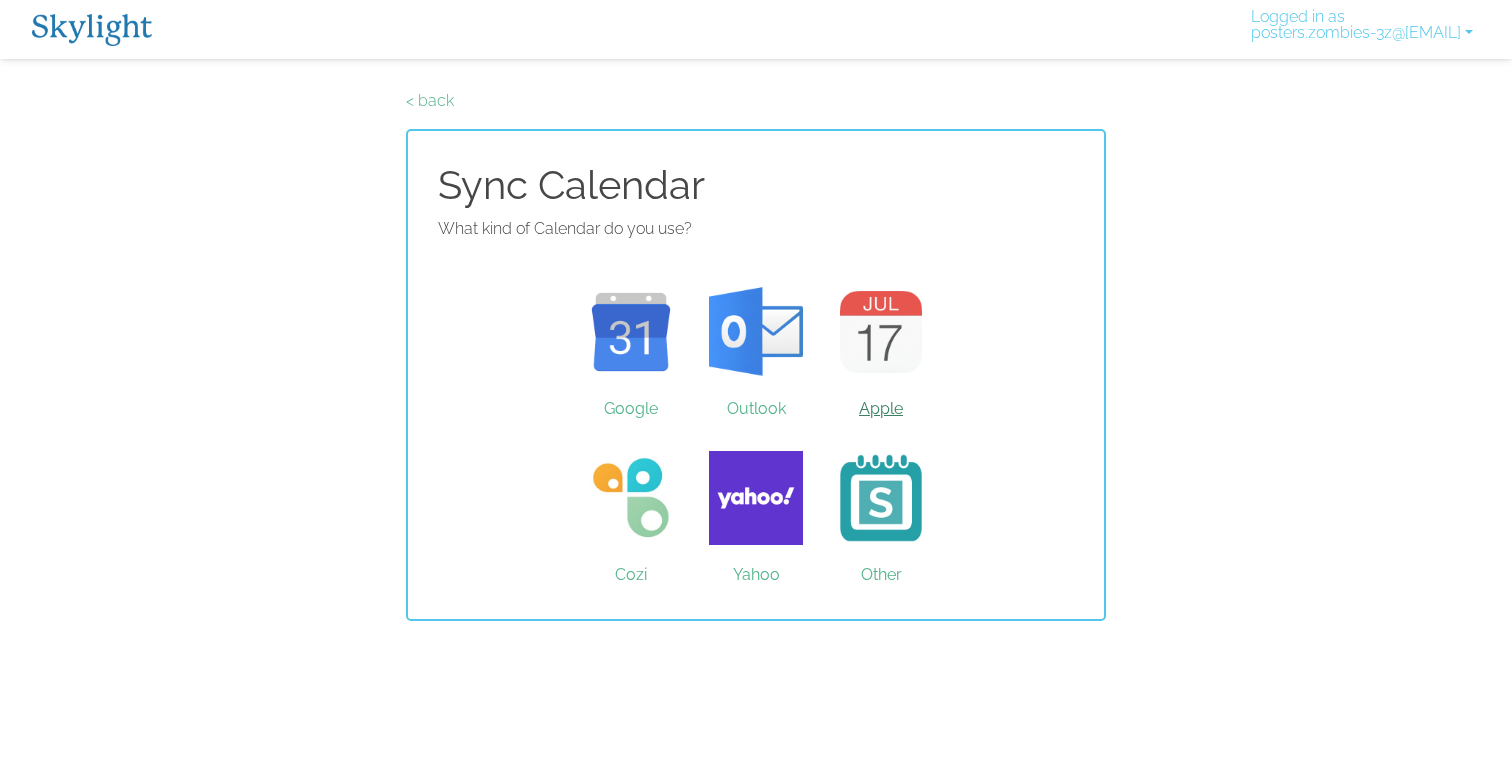 click on "Apple" at bounding box center [881, 332] 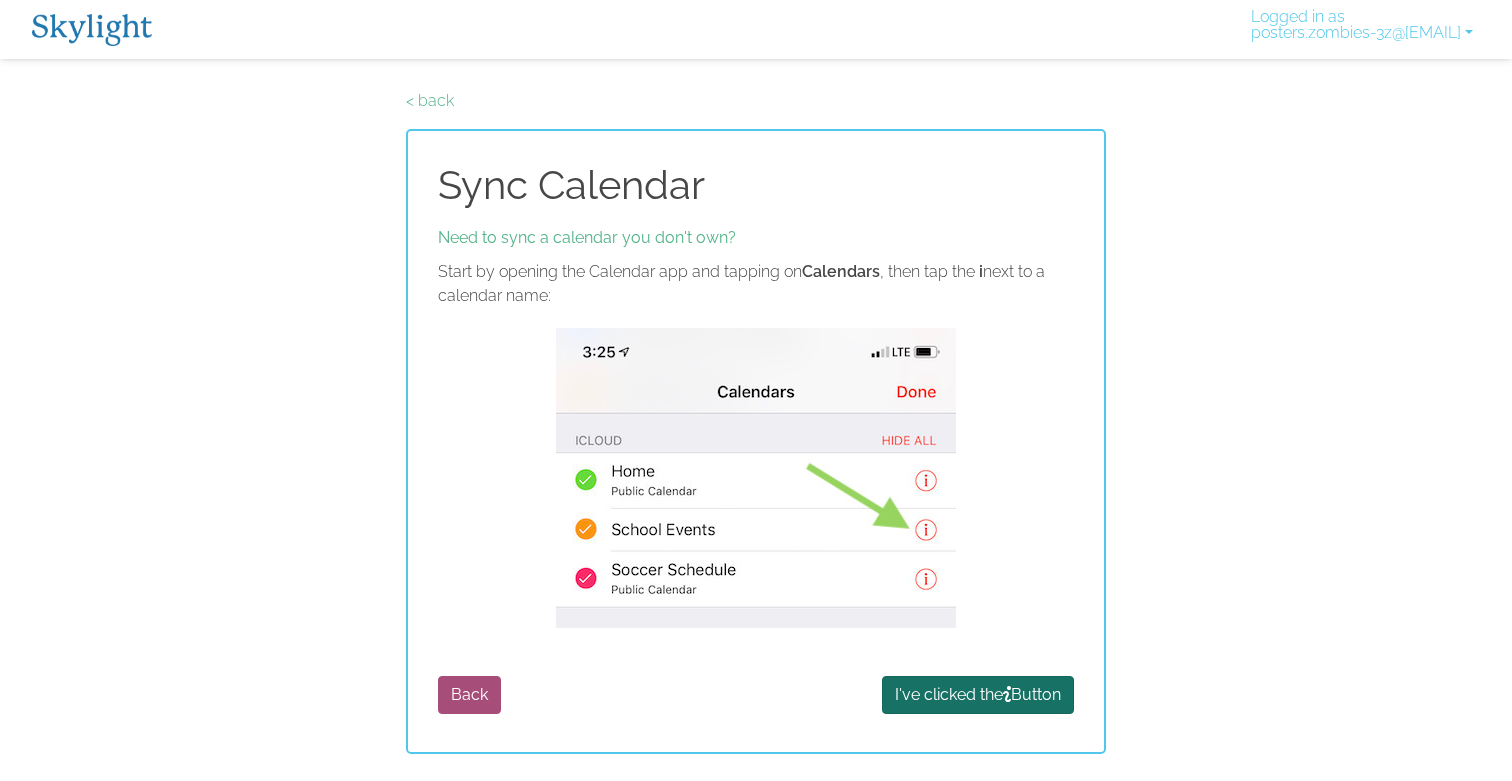 click on "I've clicked the   Button" at bounding box center (978, 695) 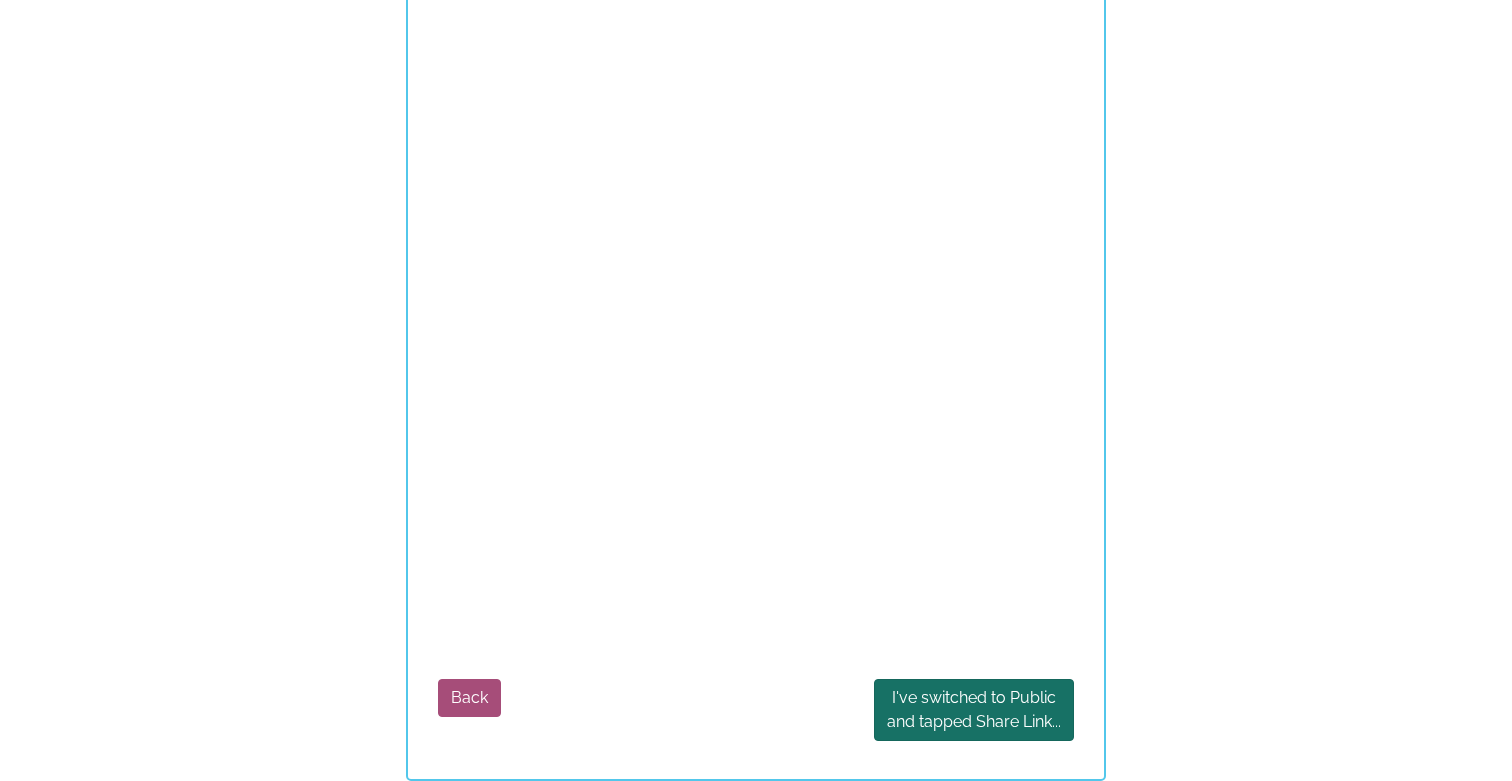 scroll, scrollTop: 496, scrollLeft: 0, axis: vertical 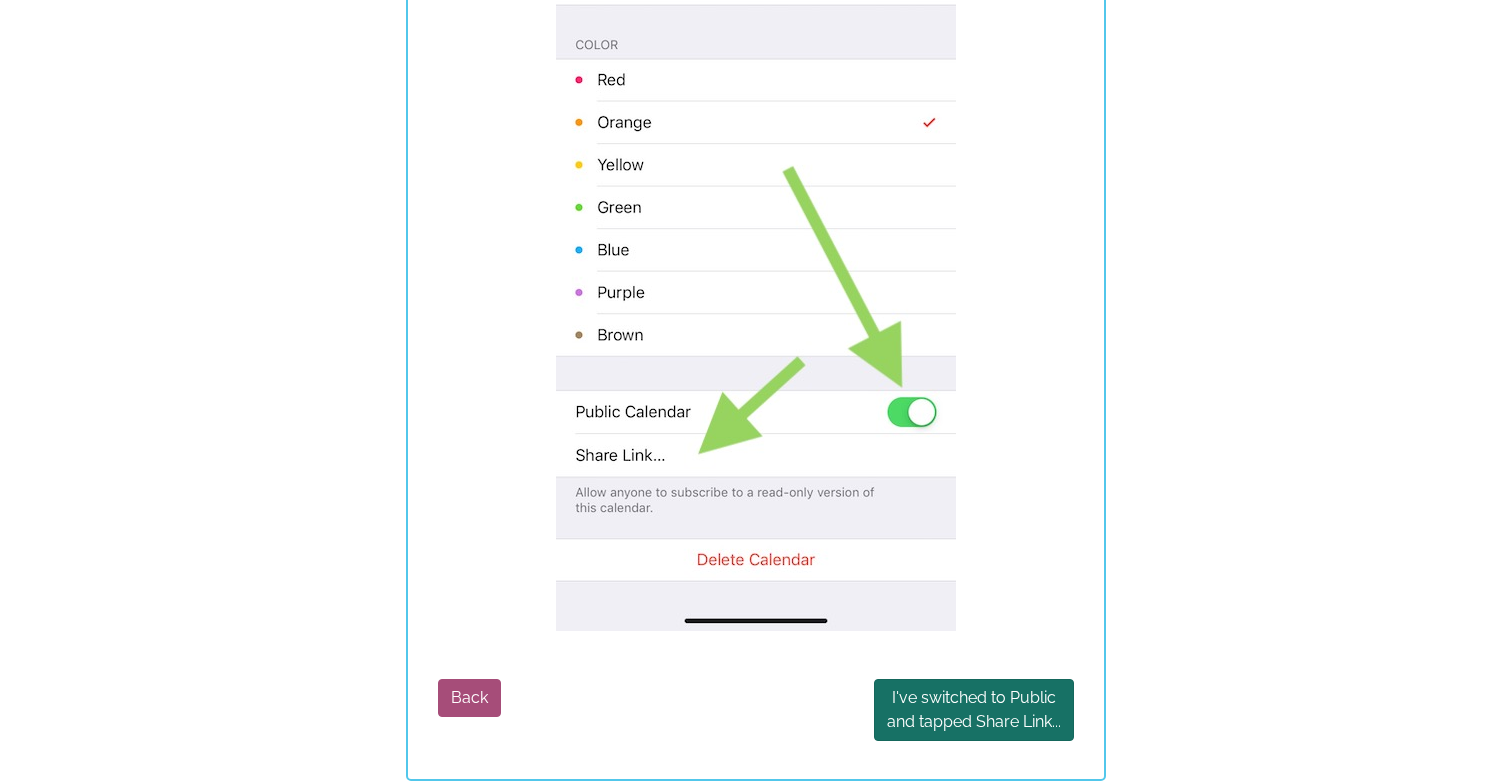 click on "I've switched to Public and tapped Share Link..." at bounding box center [974, 710] 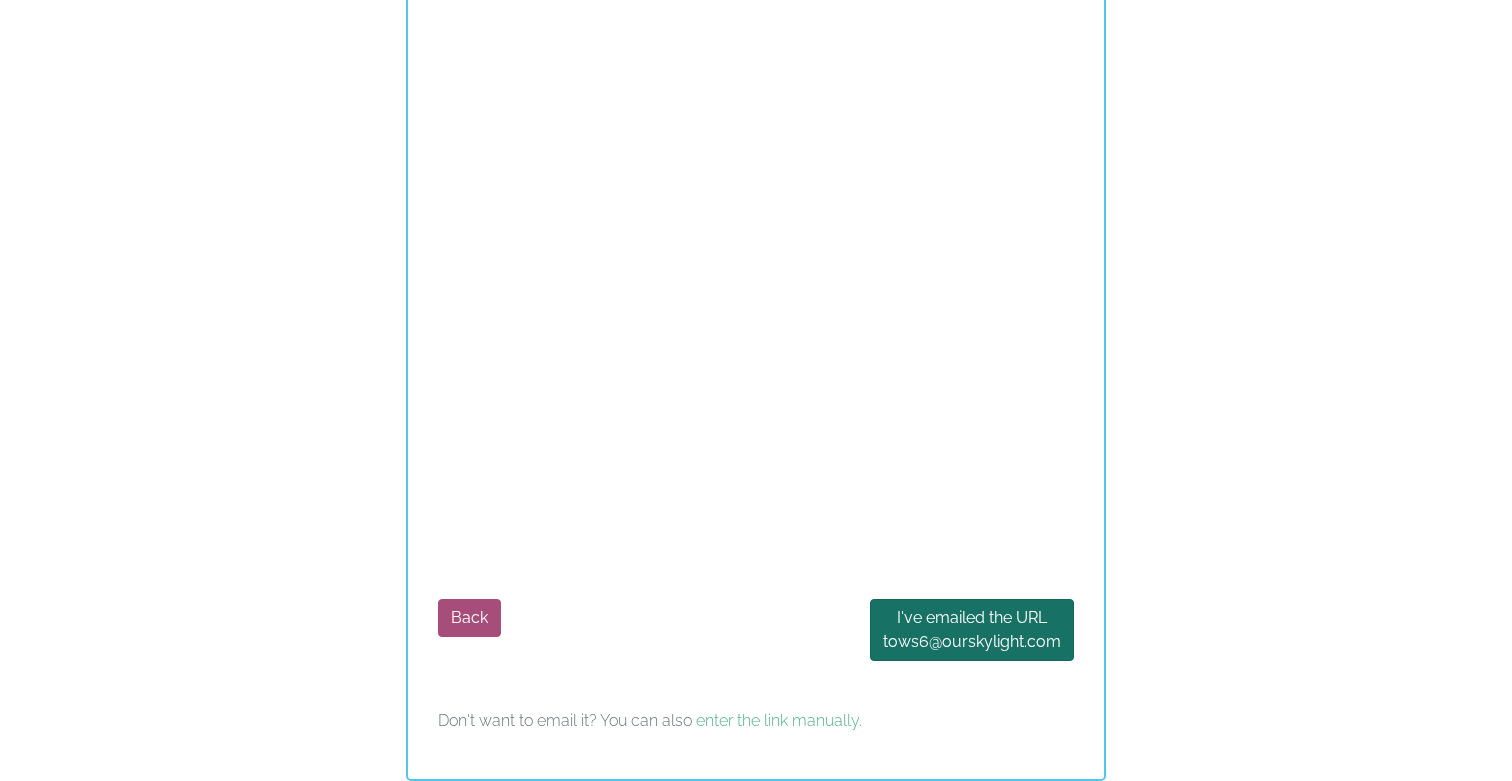 scroll, scrollTop: 1176, scrollLeft: 0, axis: vertical 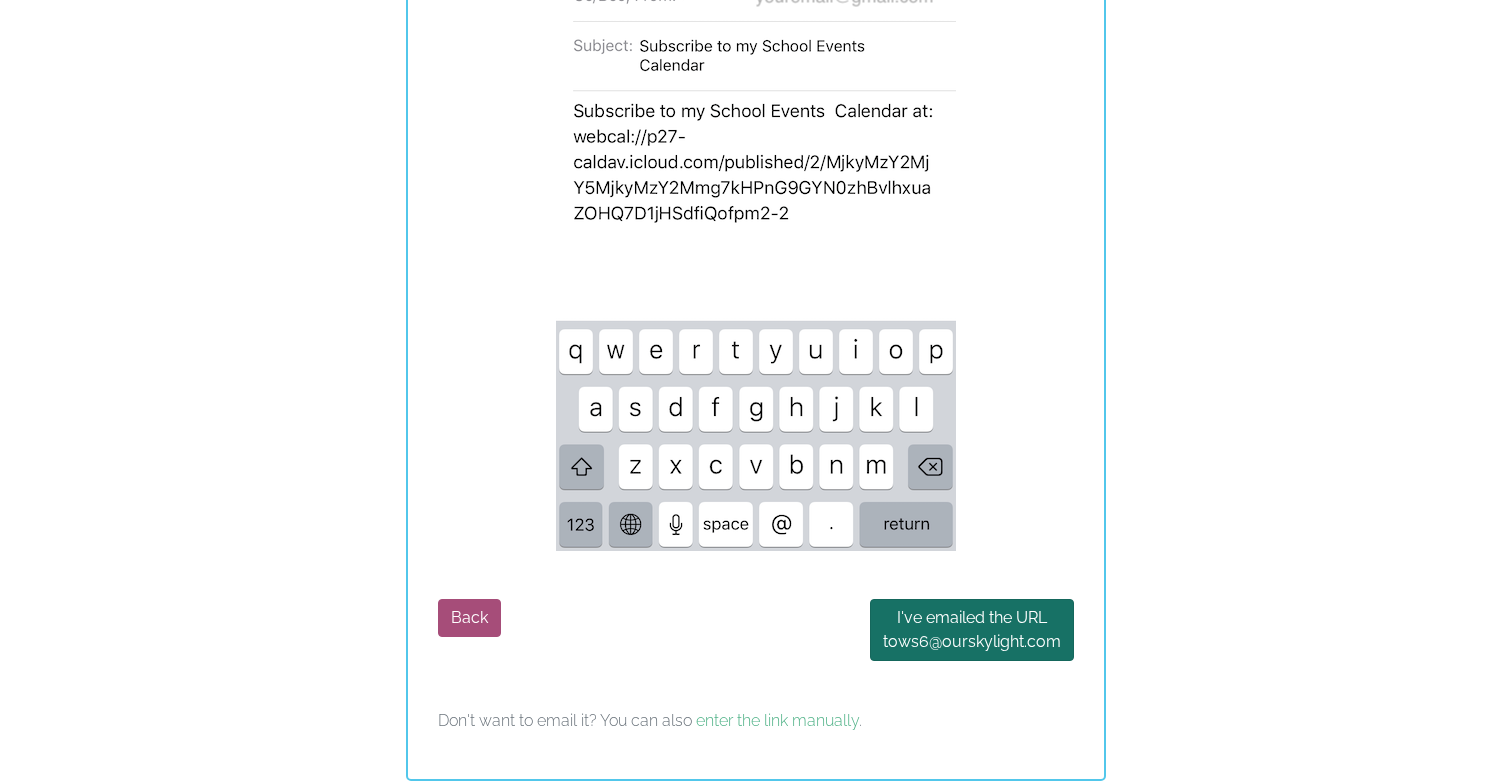 click on "I've emailed the URL to  ws6 @ourskylight.com" at bounding box center (972, 630) 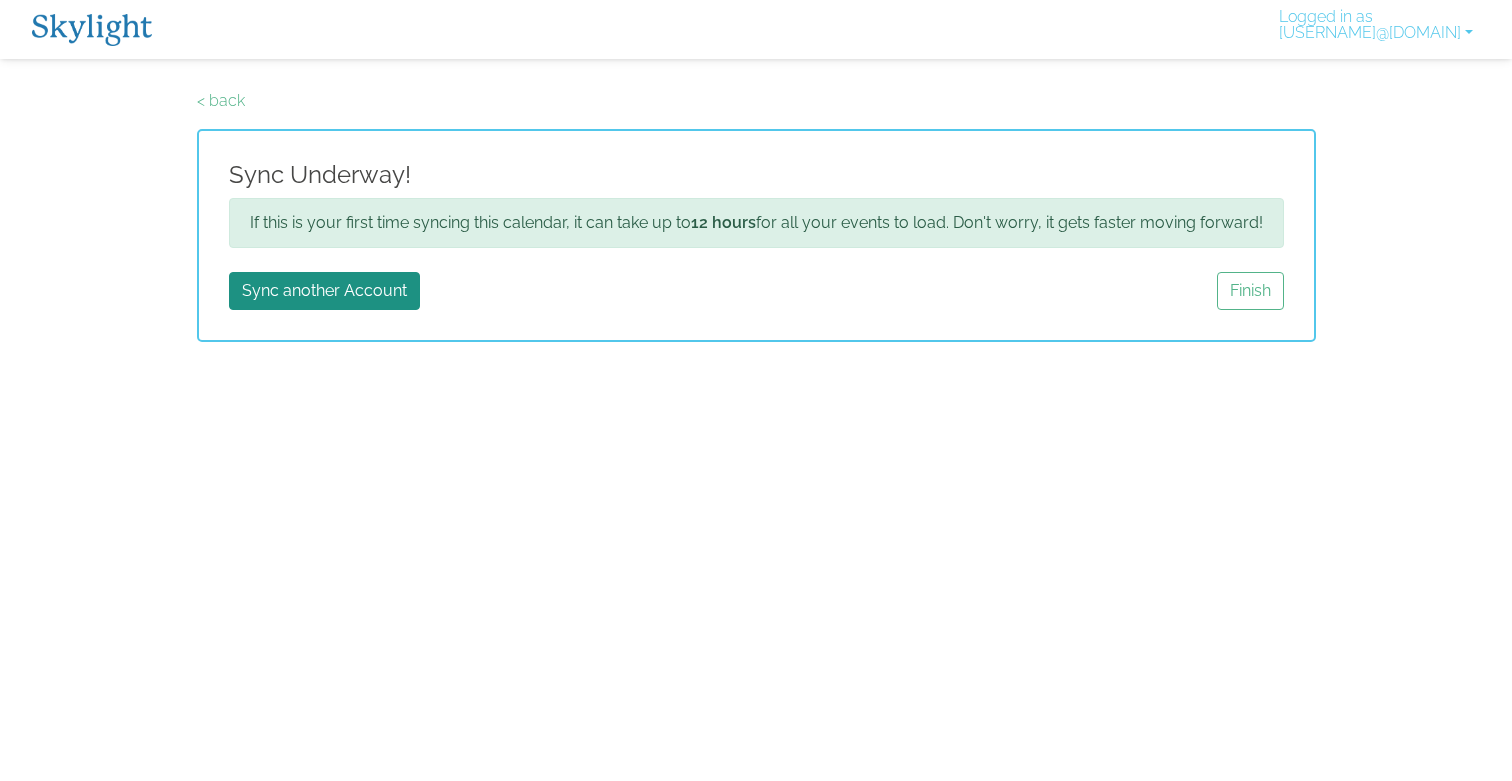 scroll, scrollTop: 0, scrollLeft: 0, axis: both 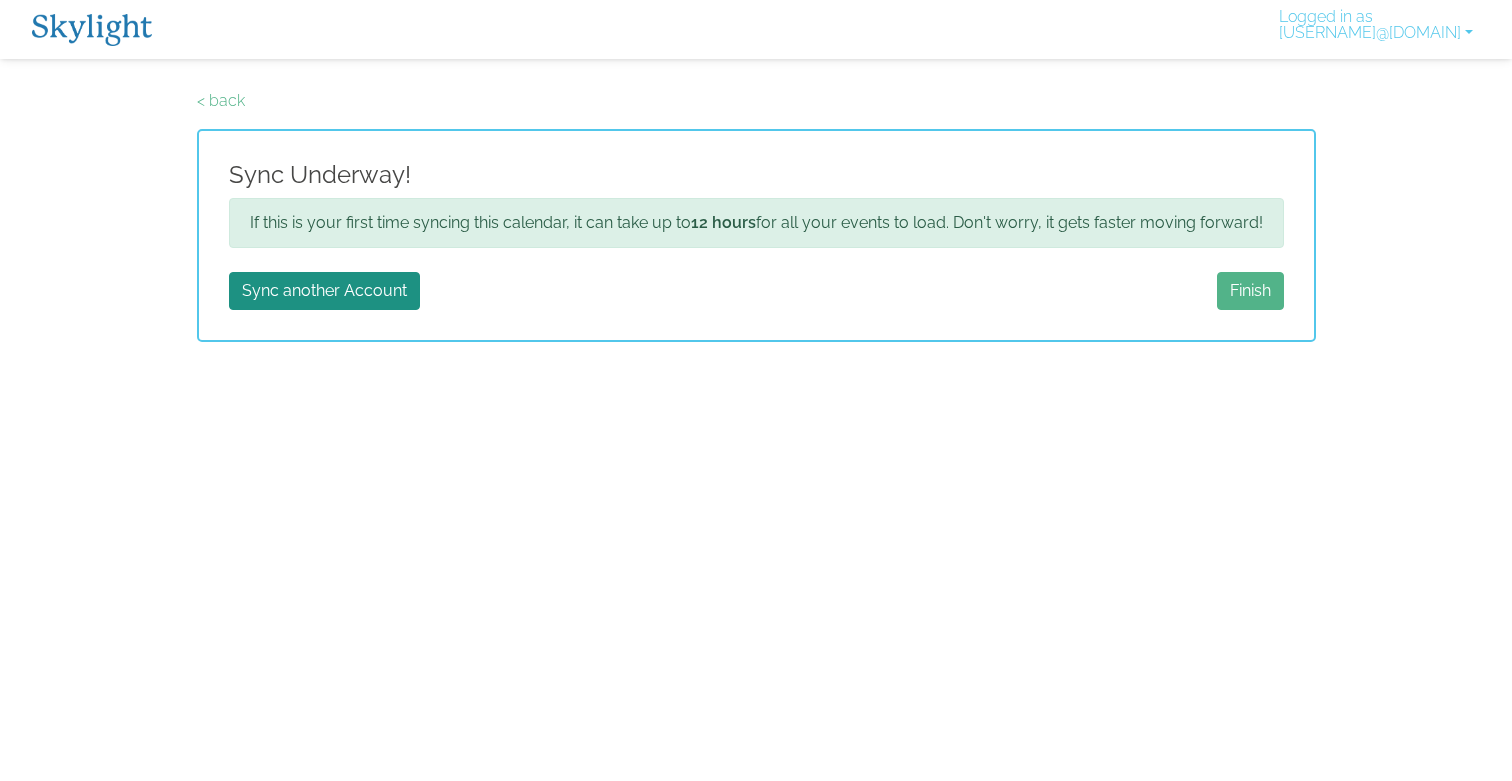 click on "Finish" at bounding box center (1250, 291) 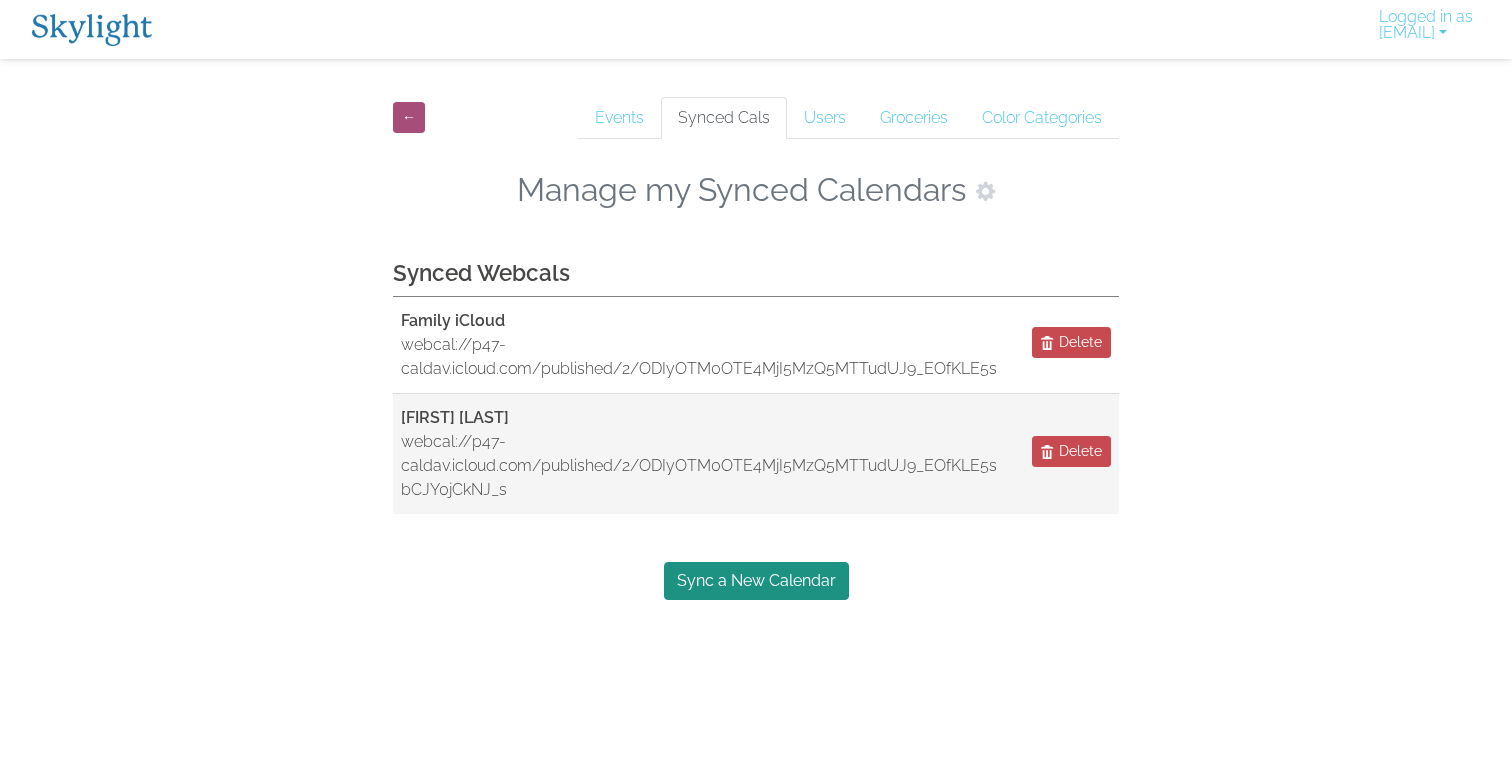 scroll, scrollTop: 0, scrollLeft: 0, axis: both 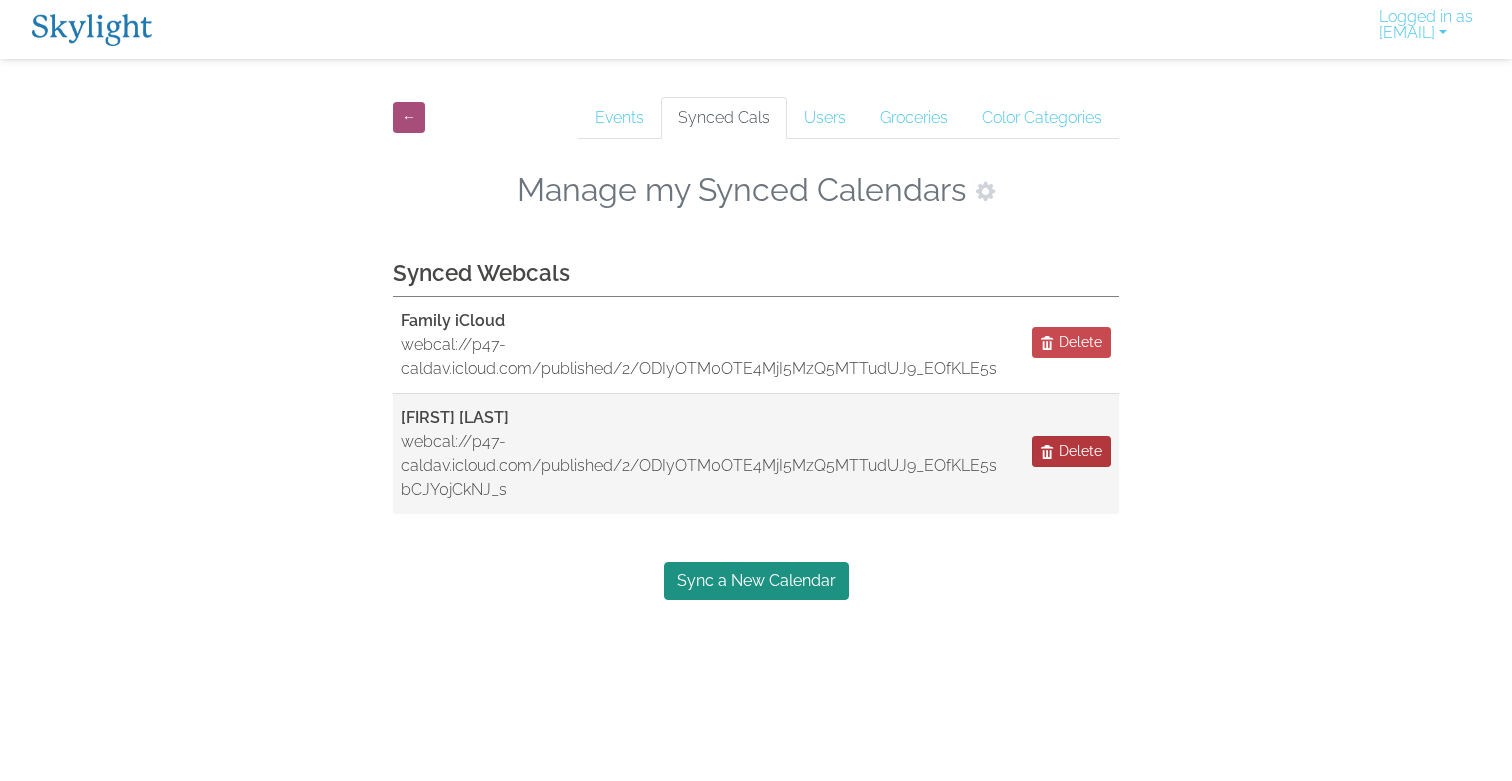 click on "Delete" at bounding box center (1080, 451) 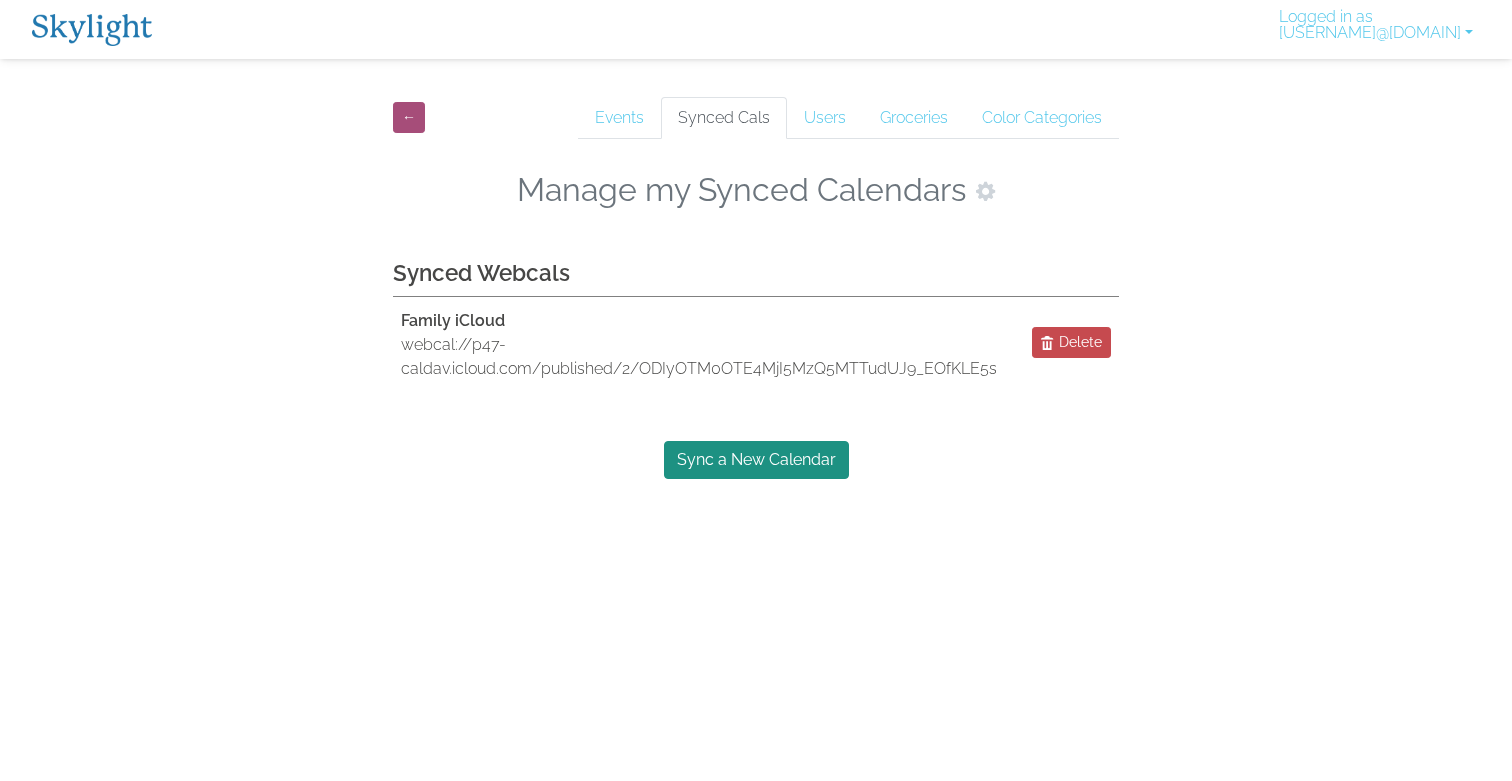 scroll, scrollTop: 0, scrollLeft: 0, axis: both 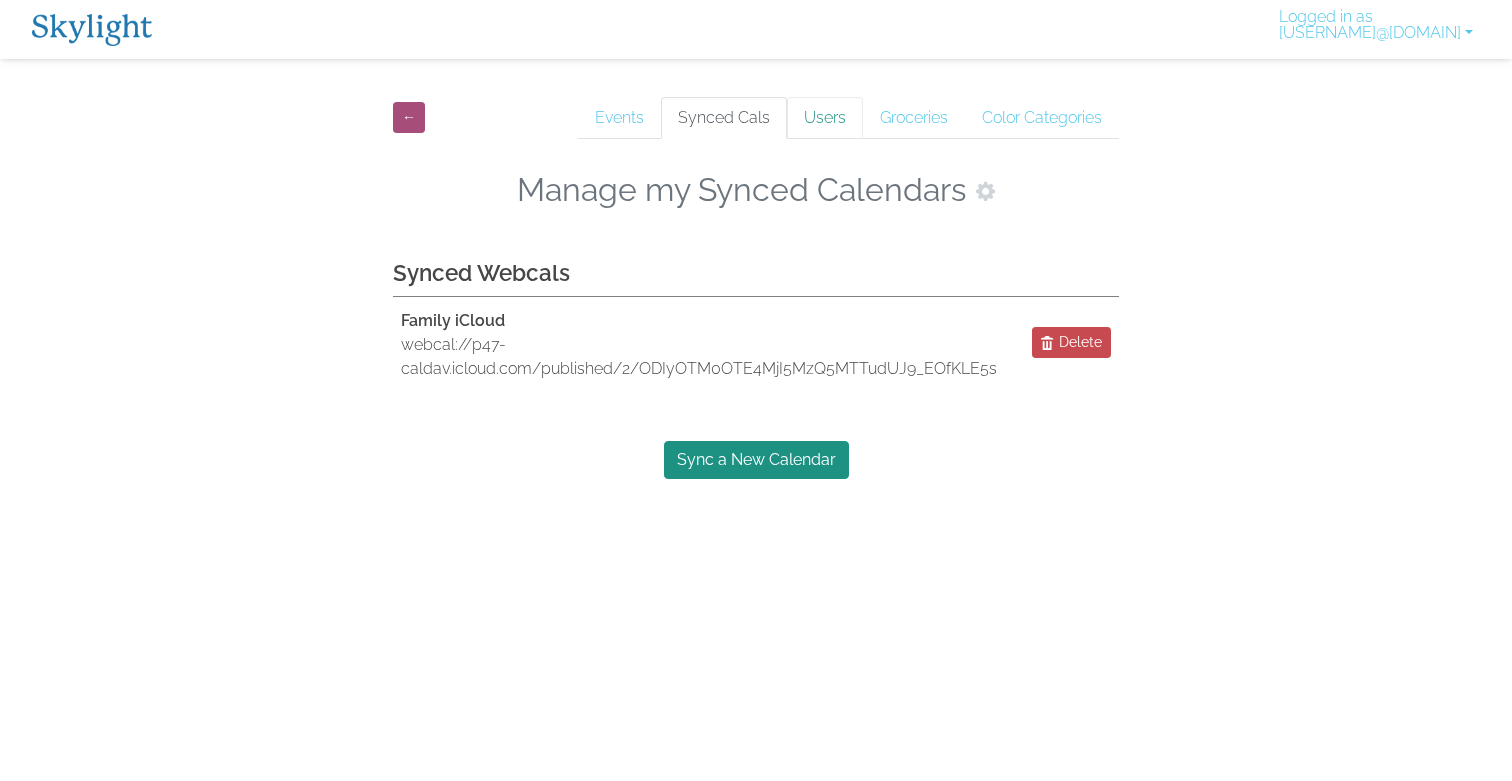 click on "Users" at bounding box center [825, 118] 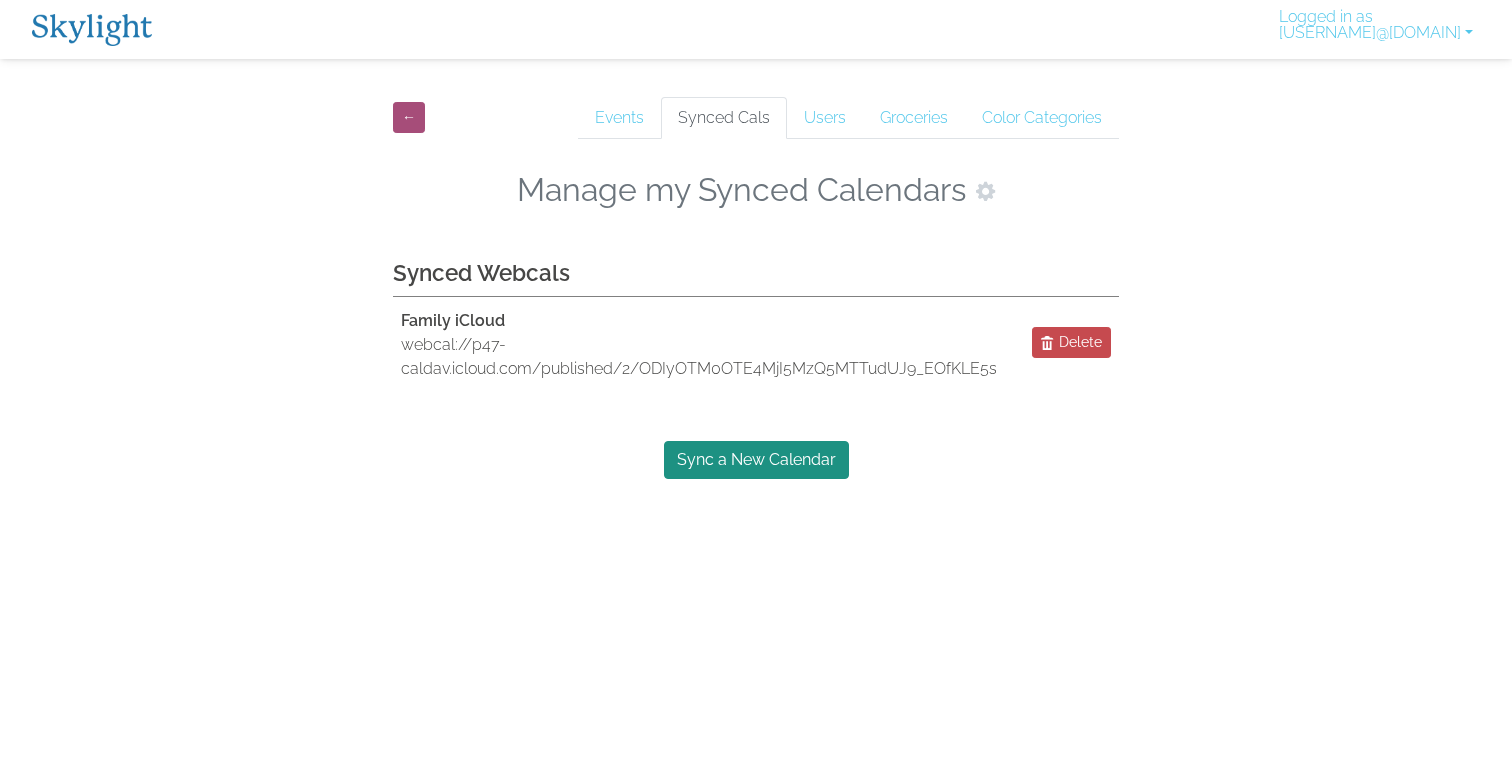 scroll, scrollTop: 0, scrollLeft: 0, axis: both 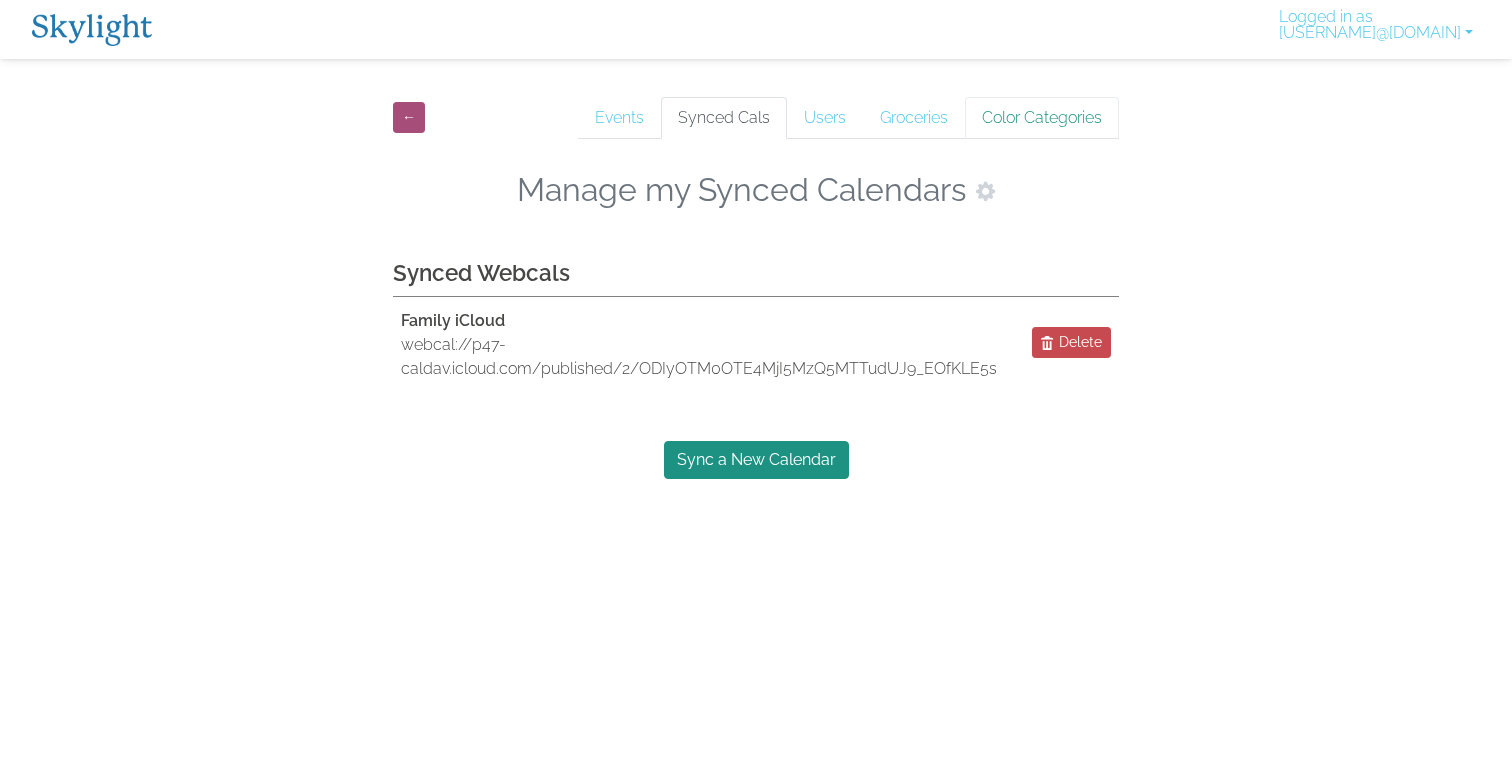 click on "Color Categories" at bounding box center (1042, 118) 